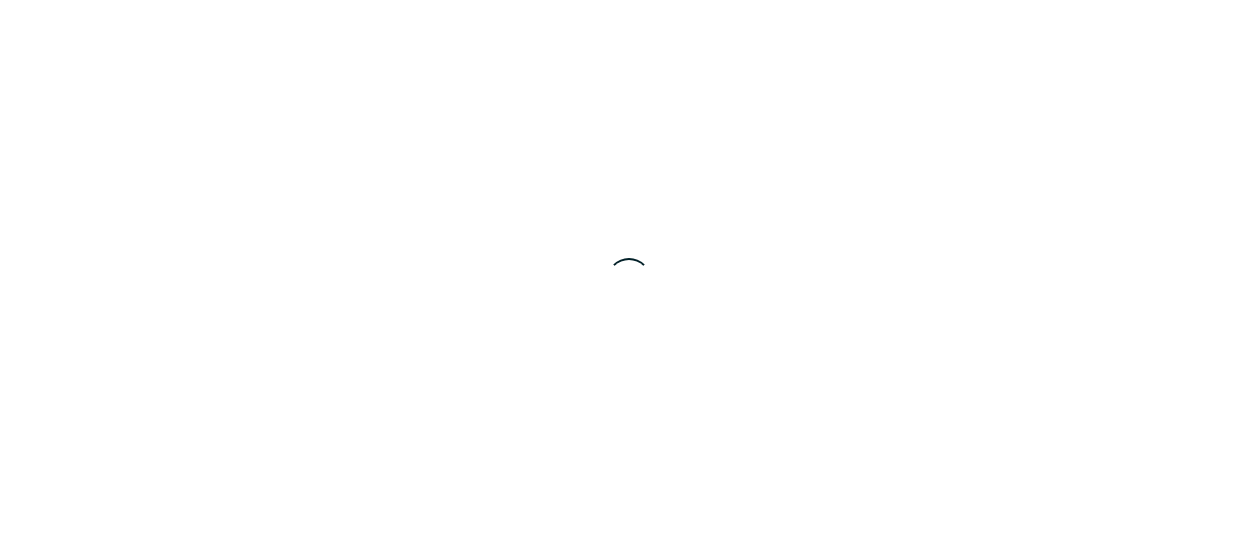 scroll, scrollTop: 0, scrollLeft: 0, axis: both 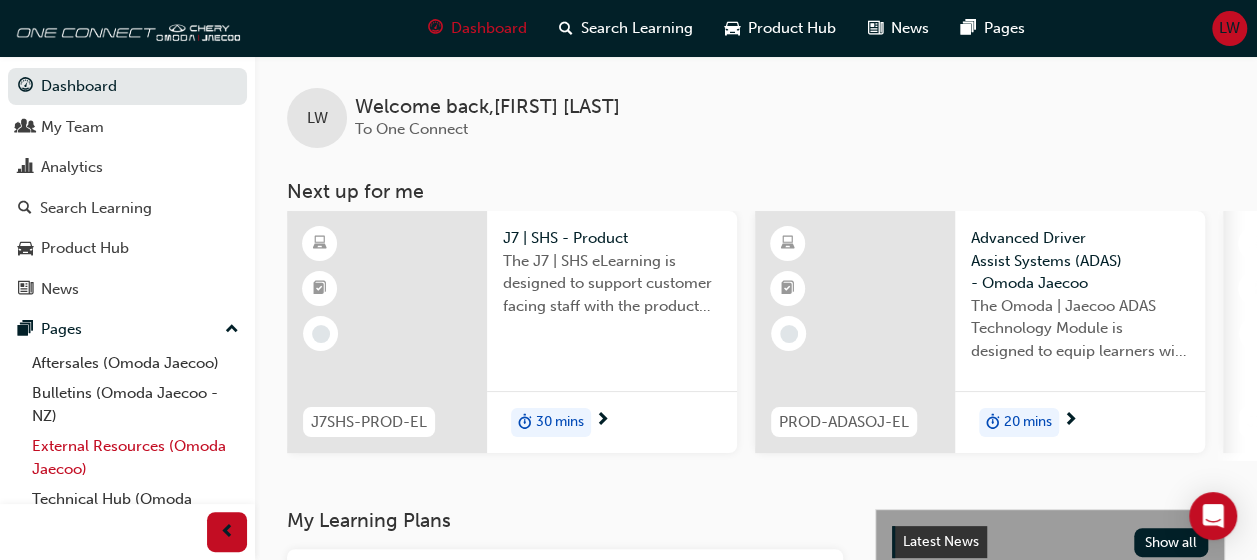 click on "External Resources (Omoda Jaecoo)" at bounding box center (135, 457) 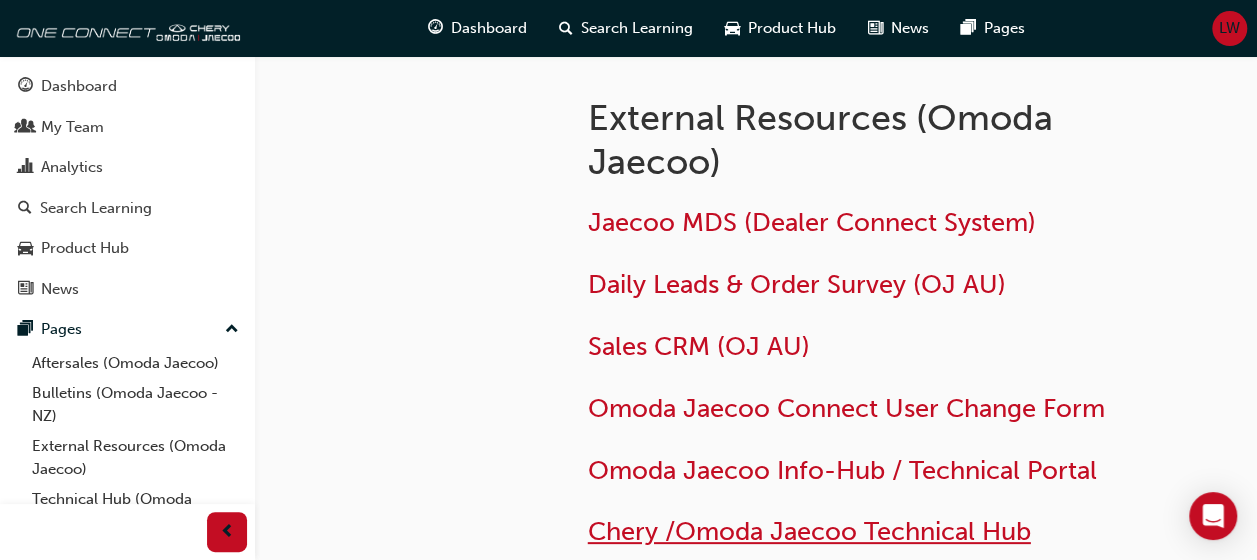 click on "Chery /Omoda Jaecoo Technical Hub" at bounding box center (809, 531) 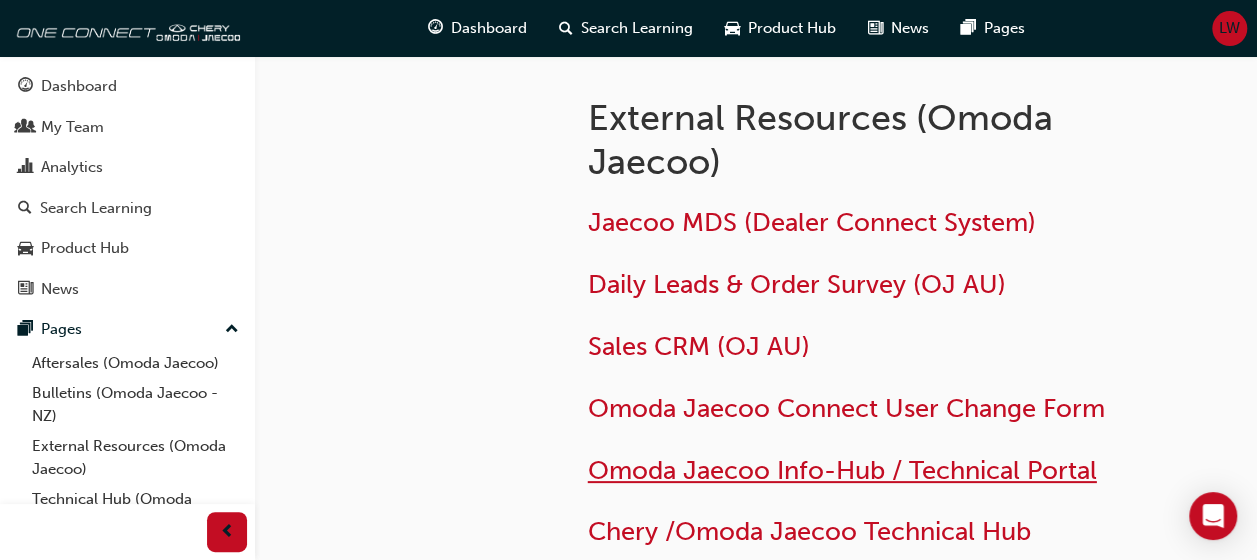 click on "Omoda Jaecoo Info-Hub / Technical Portal" at bounding box center (842, 470) 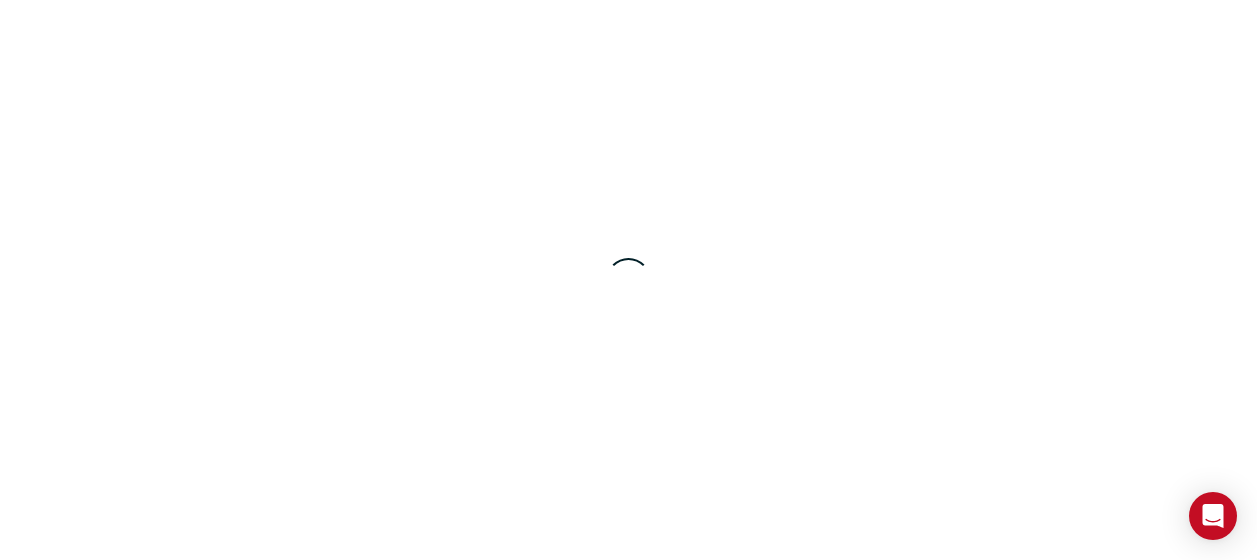 scroll, scrollTop: 0, scrollLeft: 0, axis: both 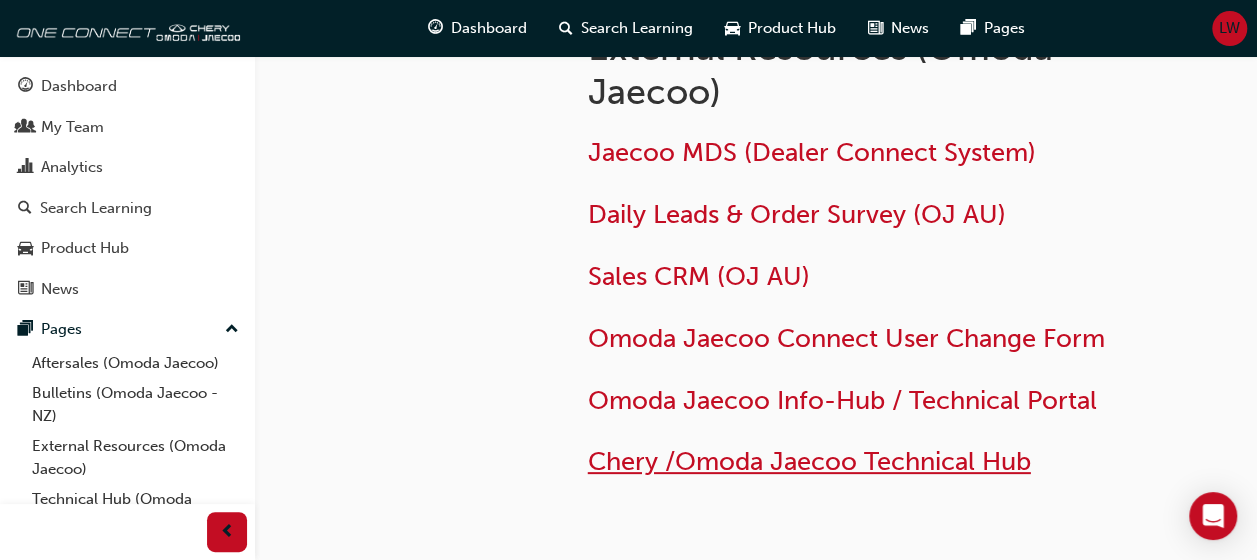 click on "Chery /Omoda Jaecoo Technical Hub" at bounding box center (809, 461) 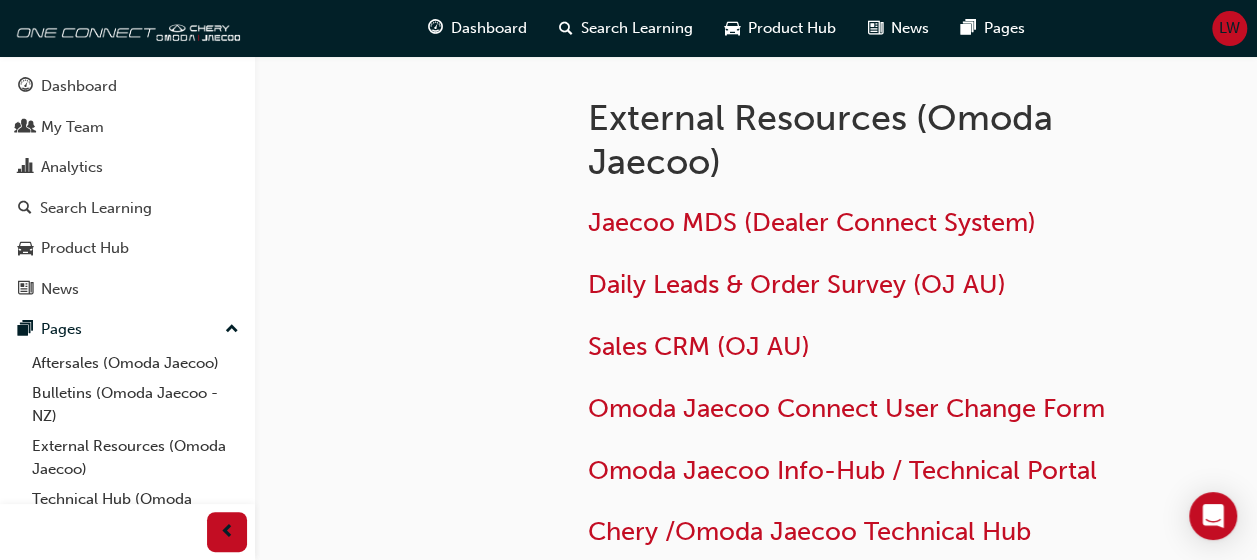 scroll, scrollTop: 196, scrollLeft: 0, axis: vertical 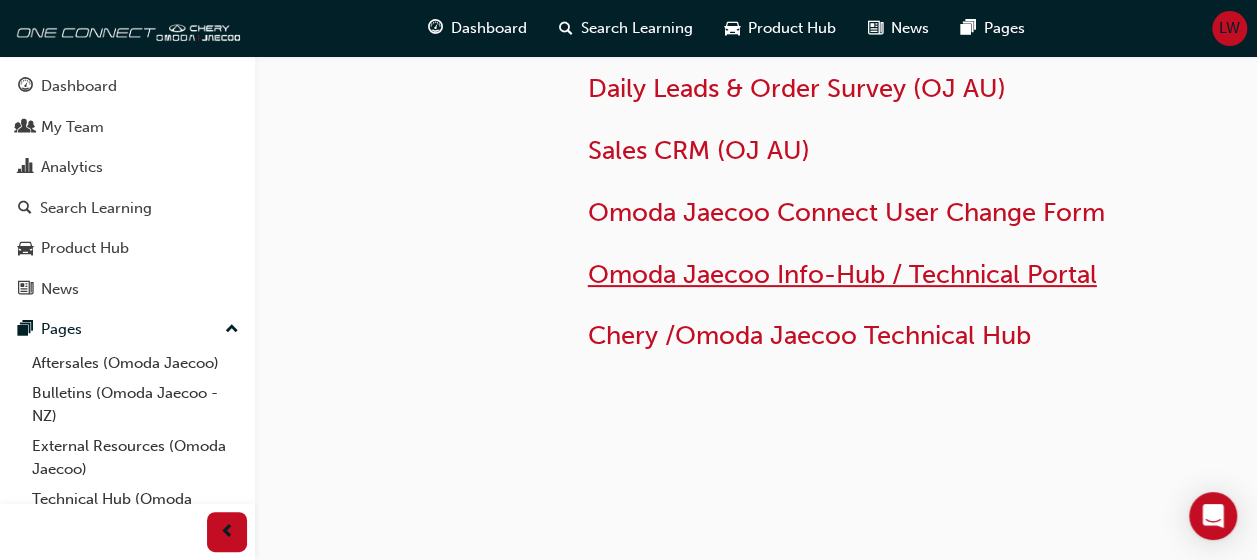 click on "Omoda Jaecoo Info-Hub / Technical Portal" at bounding box center (842, 274) 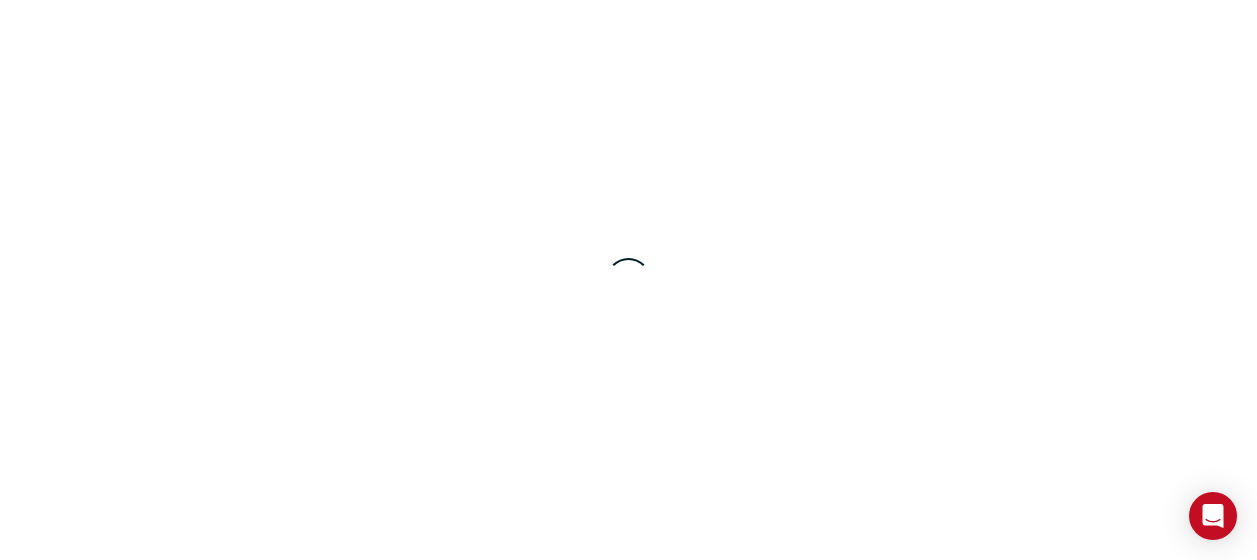 scroll, scrollTop: 0, scrollLeft: 0, axis: both 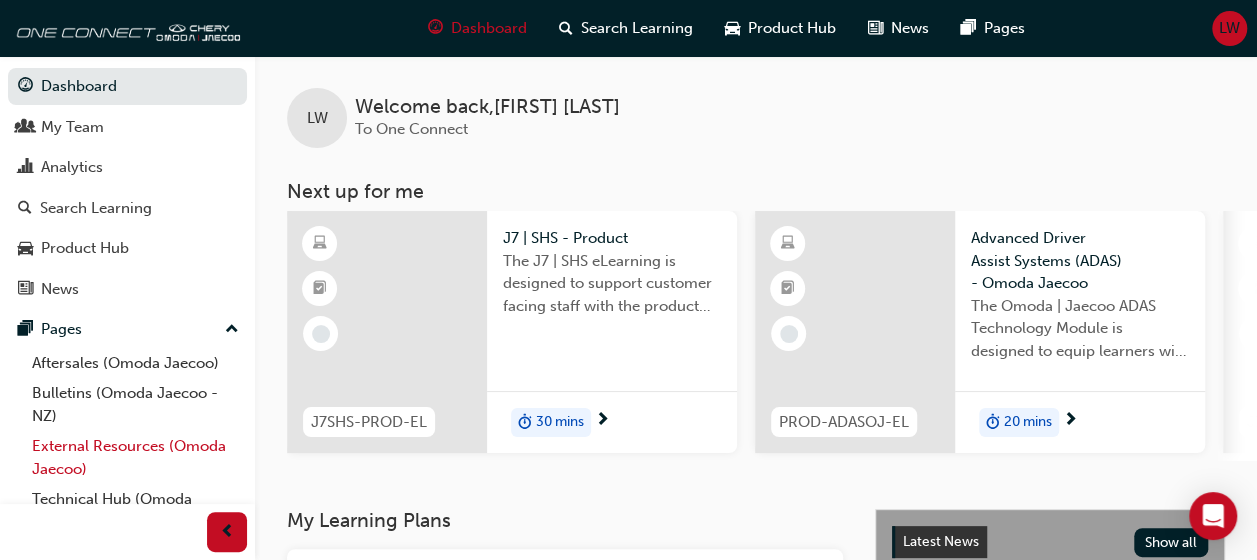 click on "External Resources (Omoda Jaecoo)" at bounding box center (135, 457) 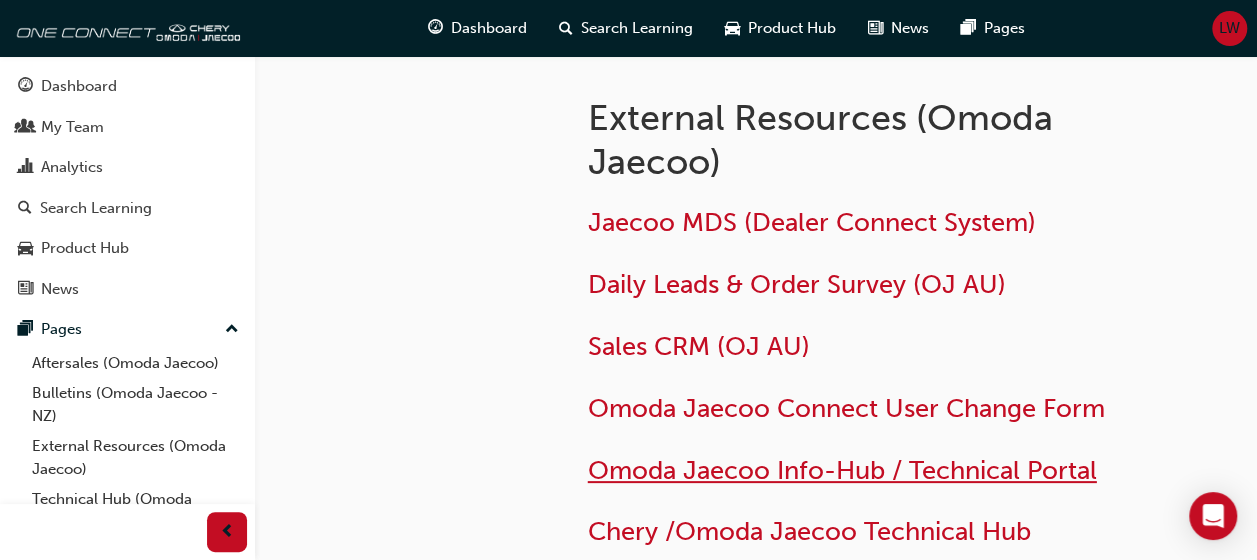 click on "Omoda Jaecoo Info-Hub / Technical Portal" at bounding box center (842, 470) 